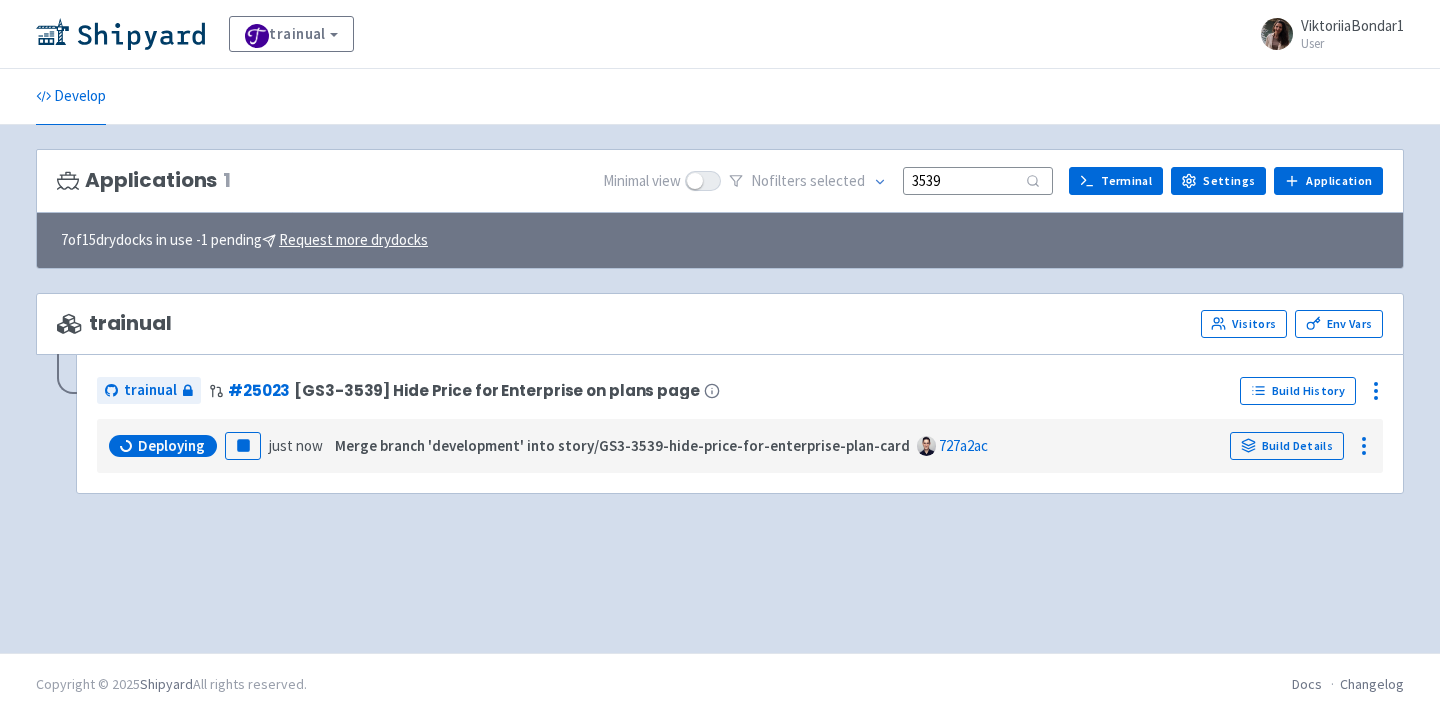 scroll, scrollTop: 0, scrollLeft: 0, axis: both 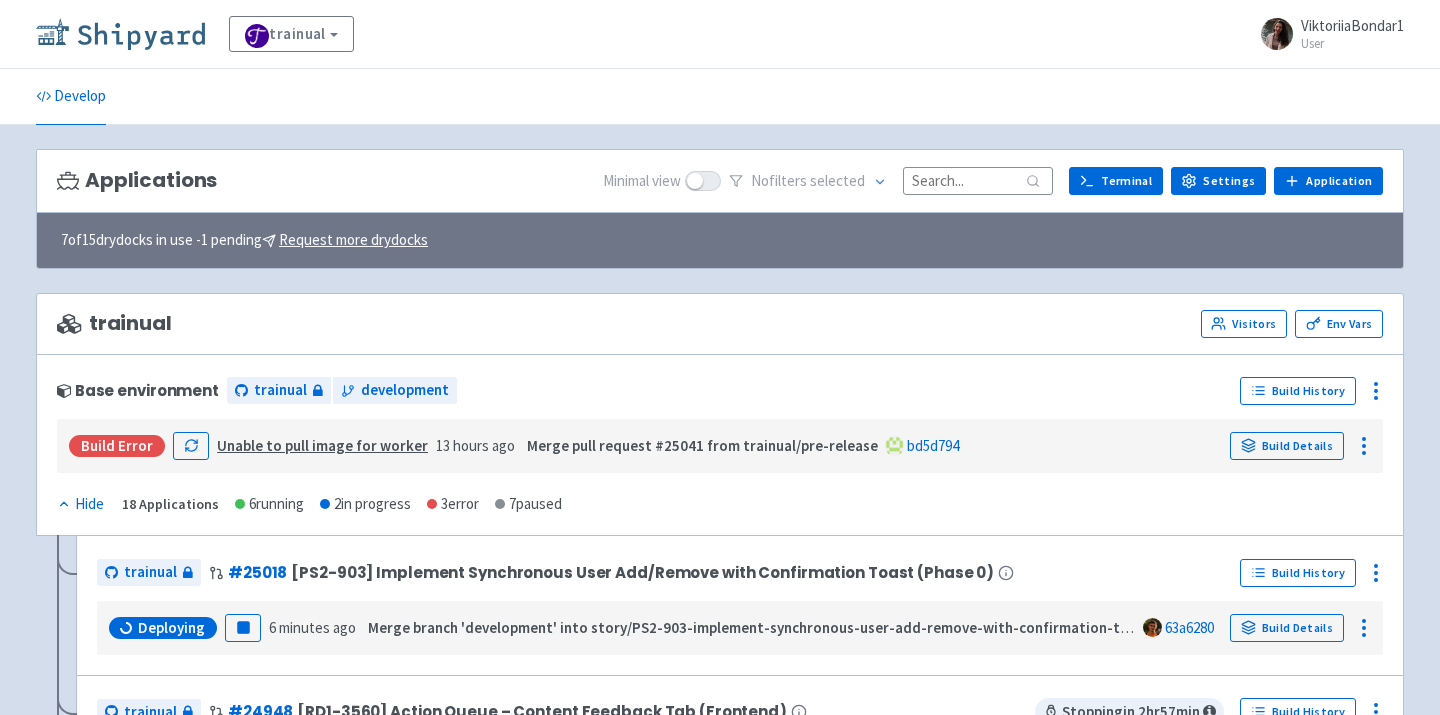 click at bounding box center (120, 34) 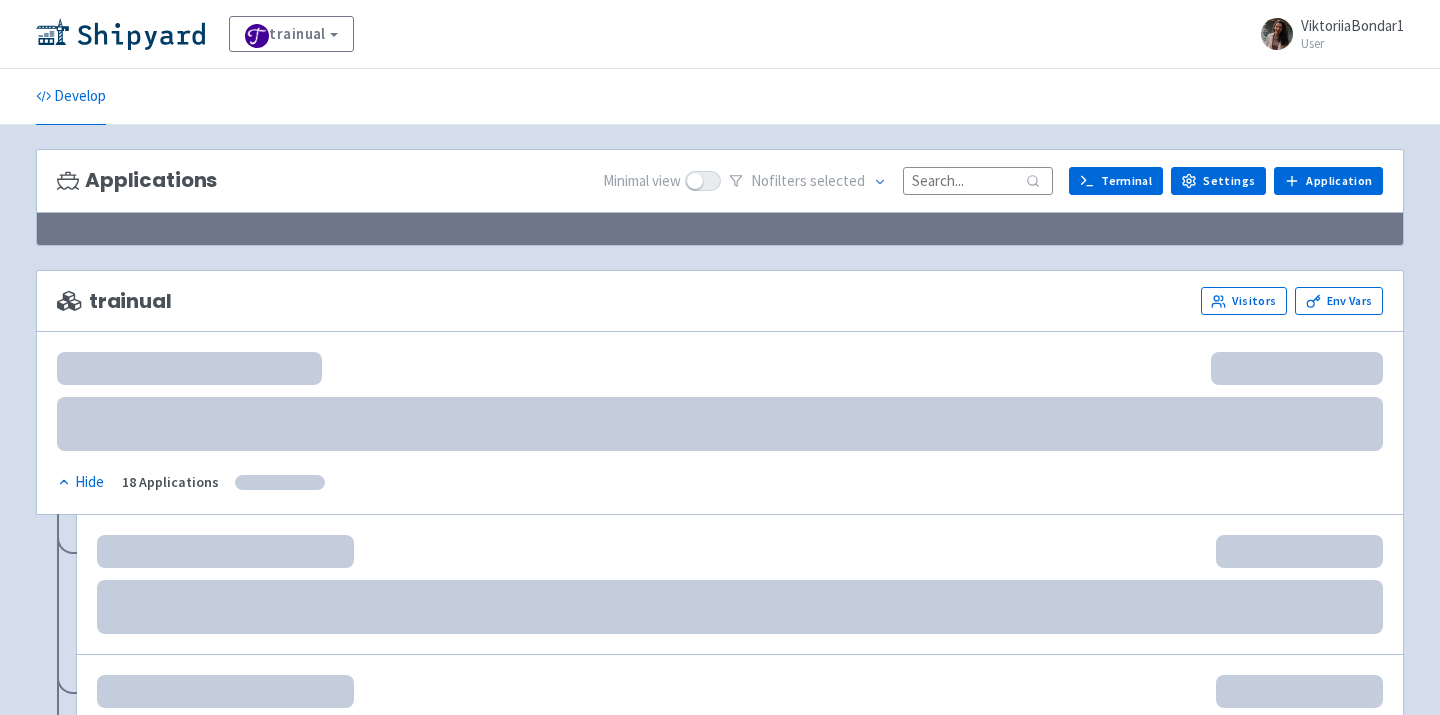 scroll, scrollTop: 0, scrollLeft: 0, axis: both 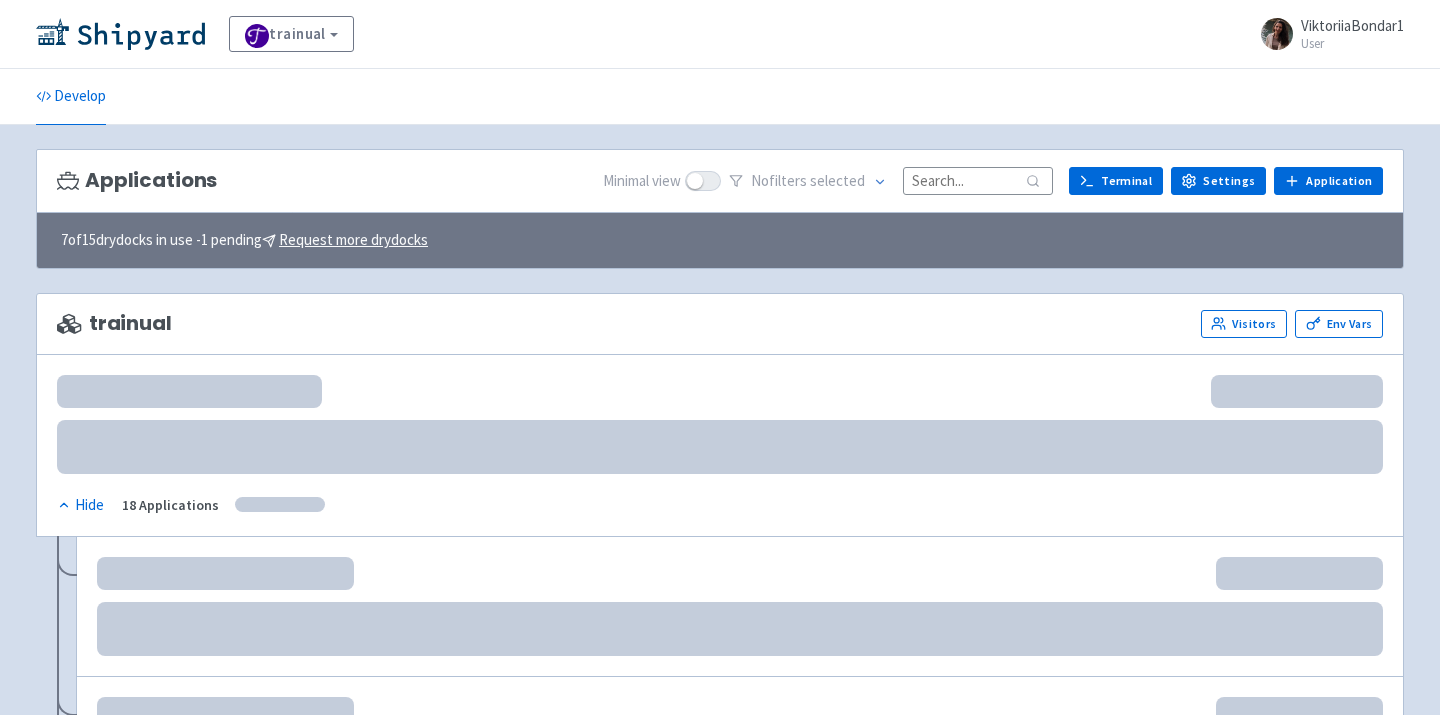 click at bounding box center [978, 180] 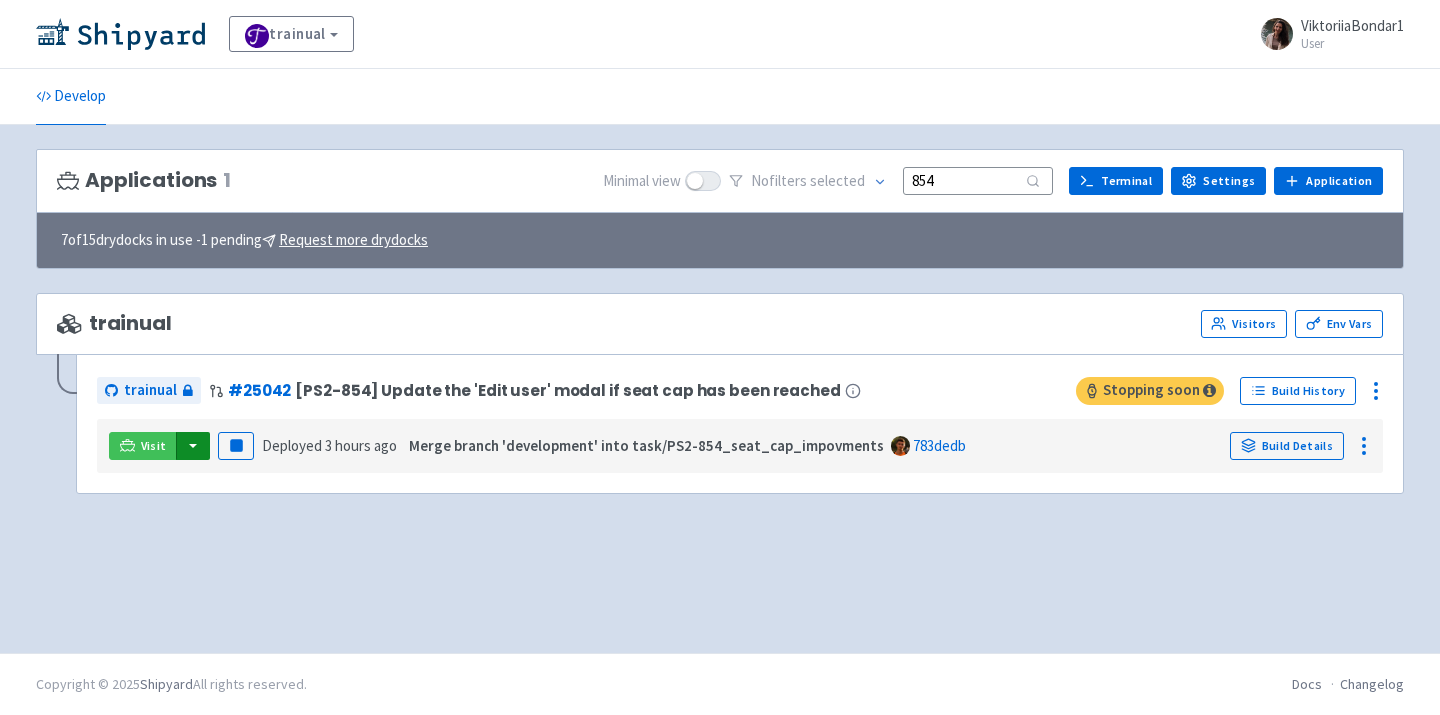 type on "854" 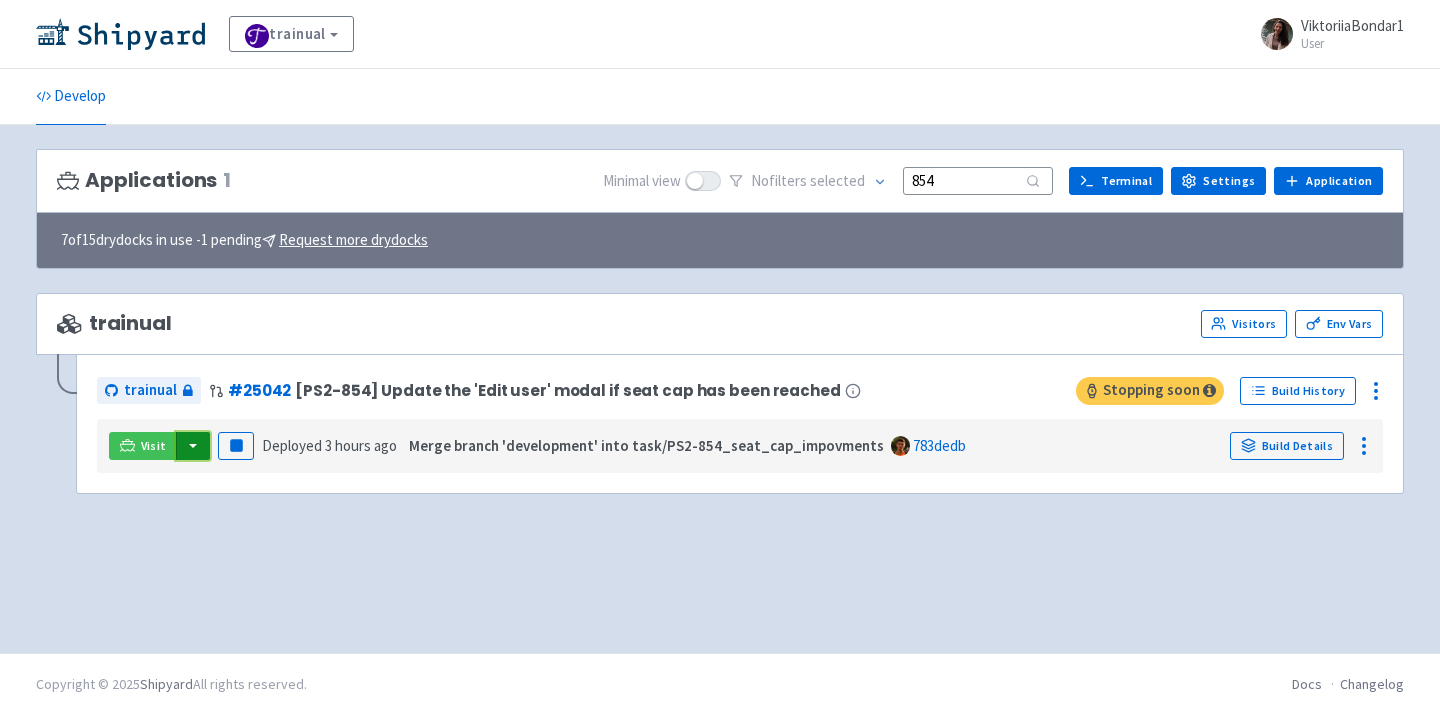 click at bounding box center (193, 446) 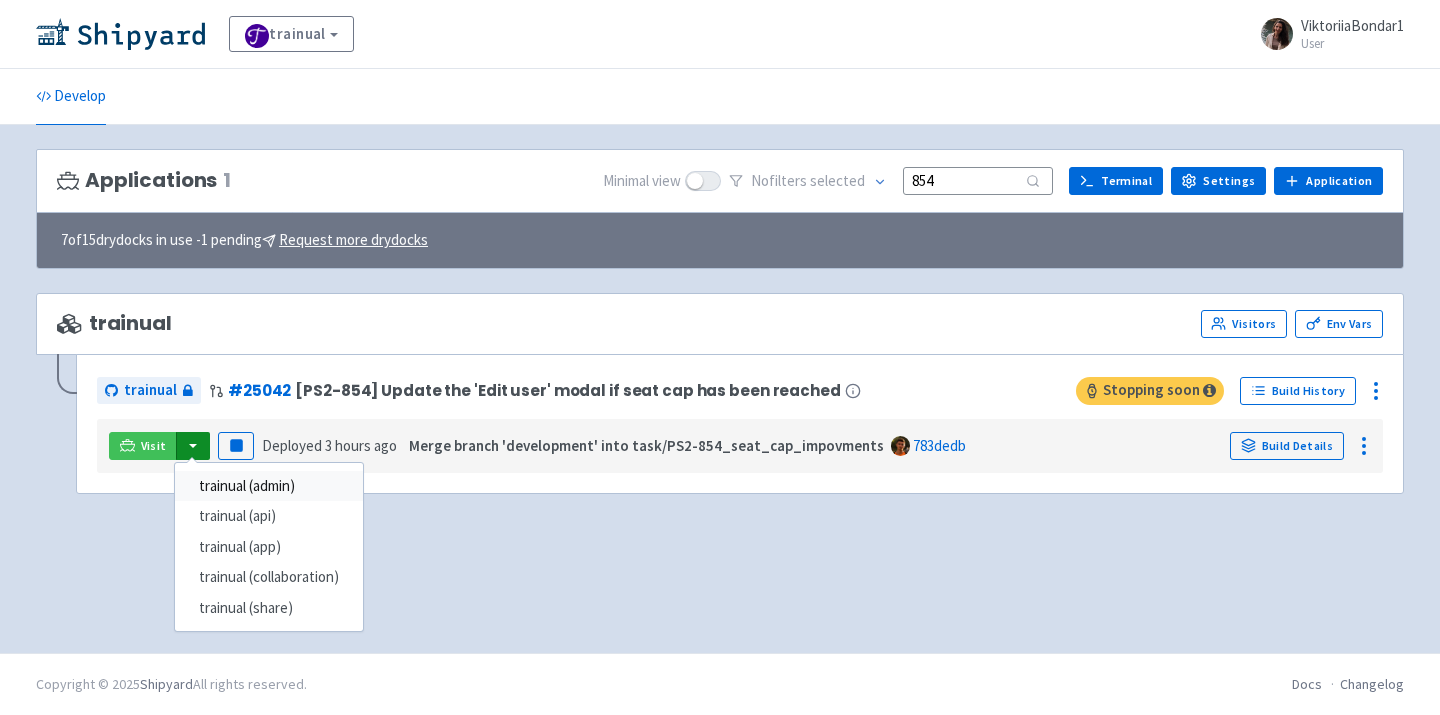 click on "trainual (admin)" at bounding box center [269, 486] 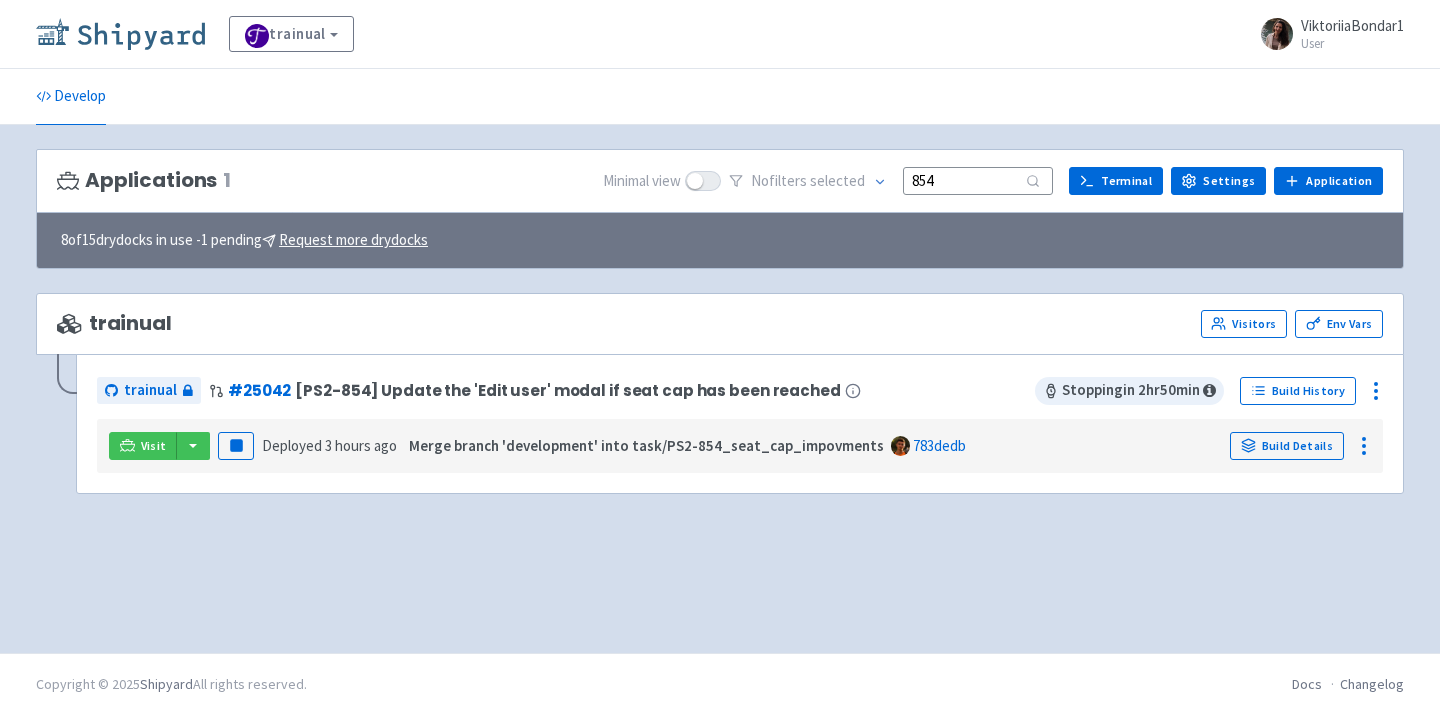 click at bounding box center [120, 34] 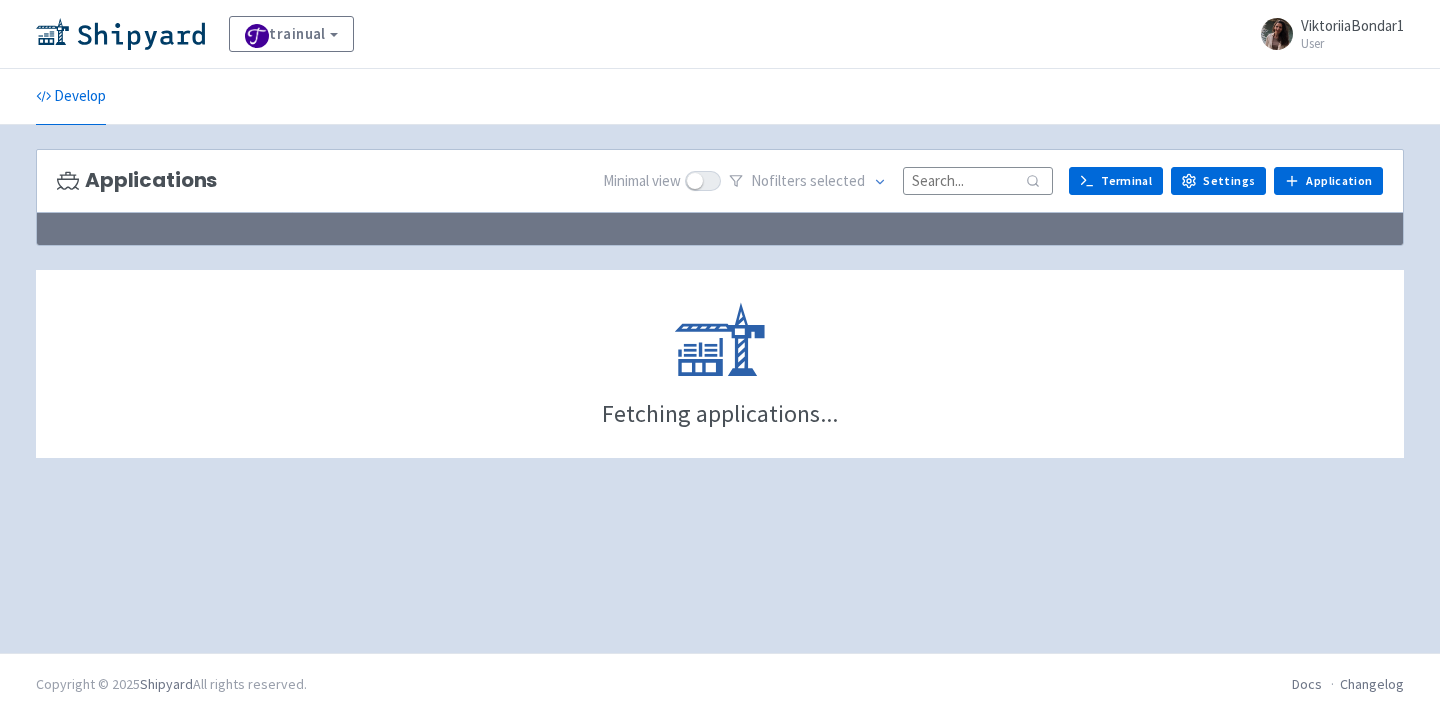 scroll, scrollTop: 0, scrollLeft: 0, axis: both 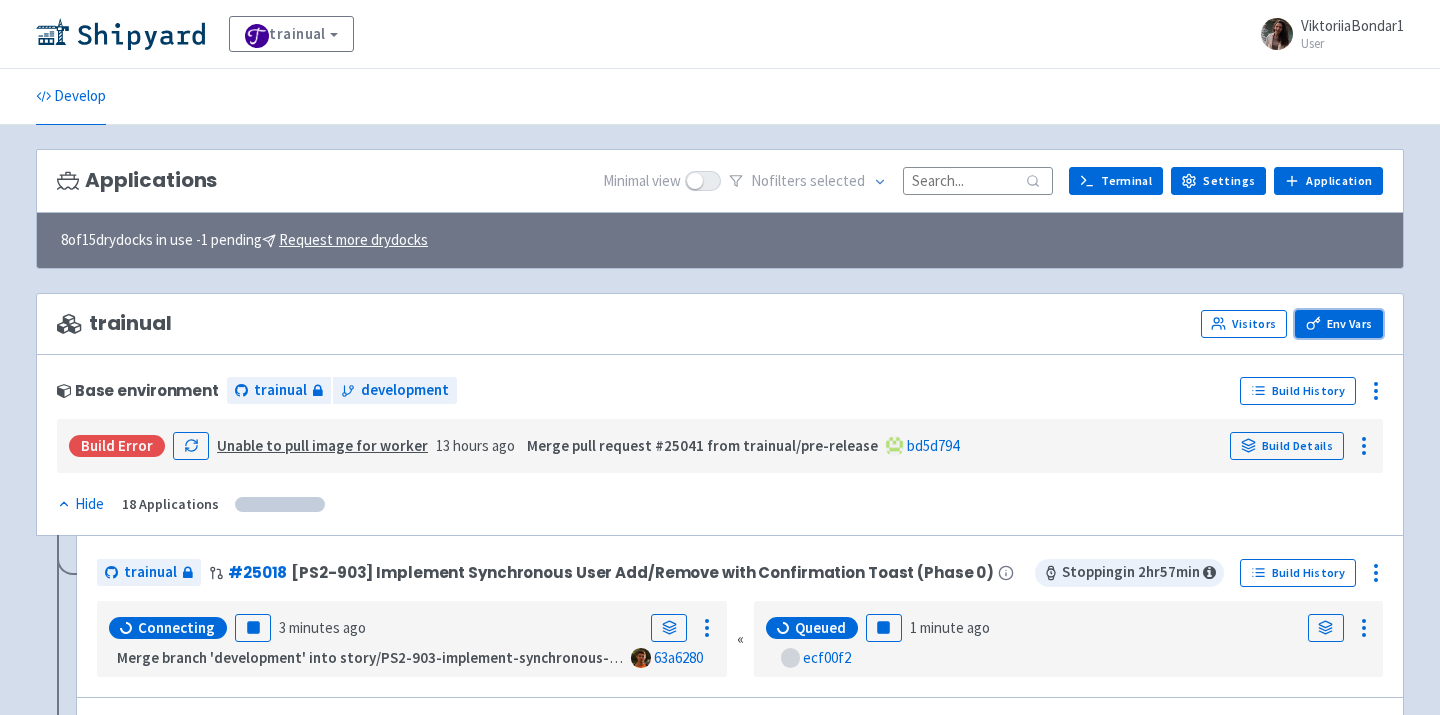click on "Env Vars" at bounding box center [1339, 324] 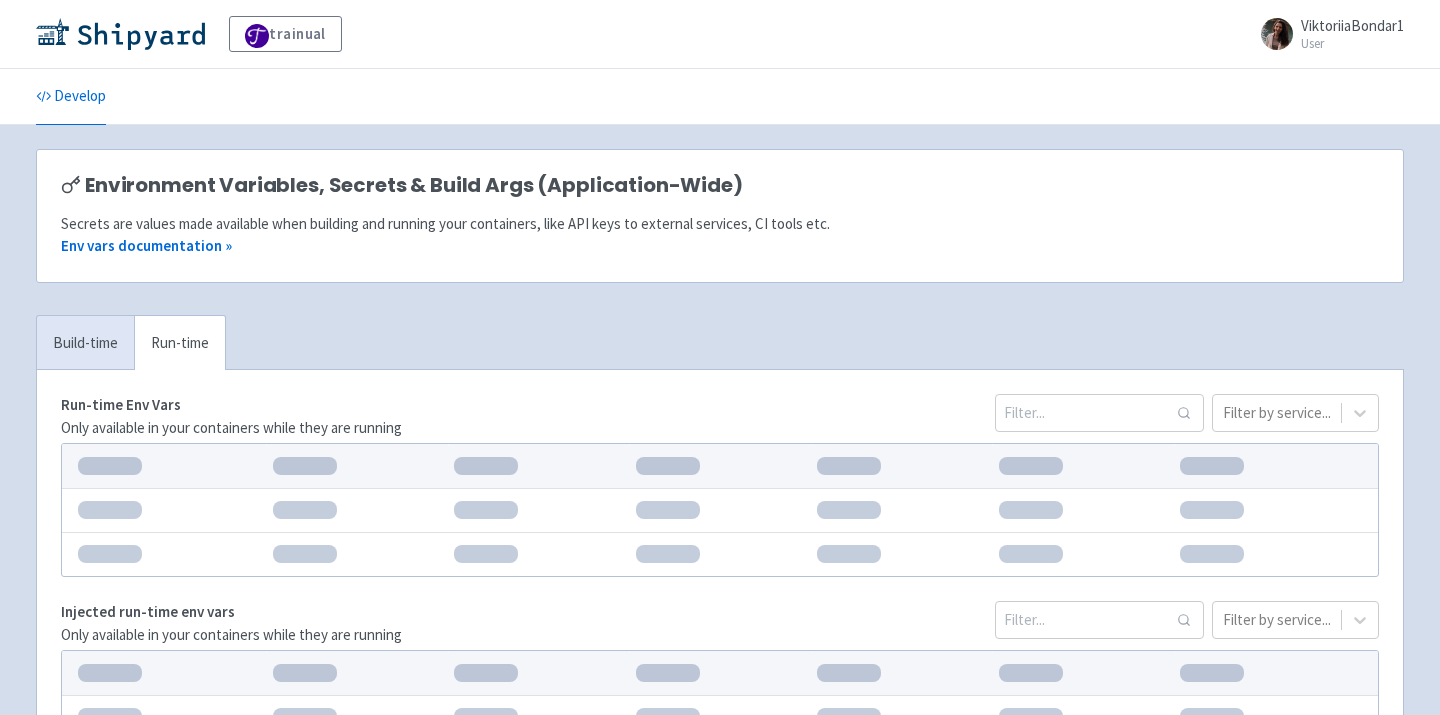 scroll, scrollTop: 0, scrollLeft: 0, axis: both 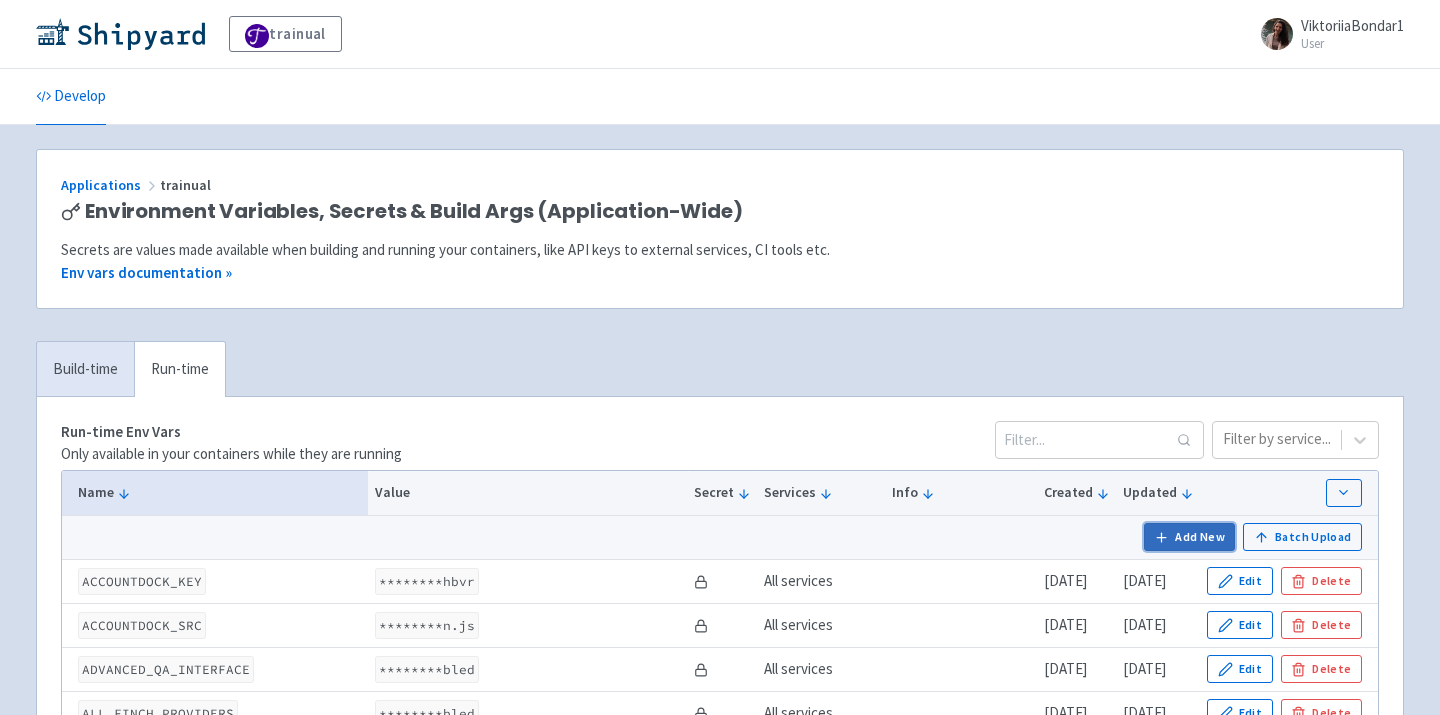 click on "Add New" at bounding box center [1190, 537] 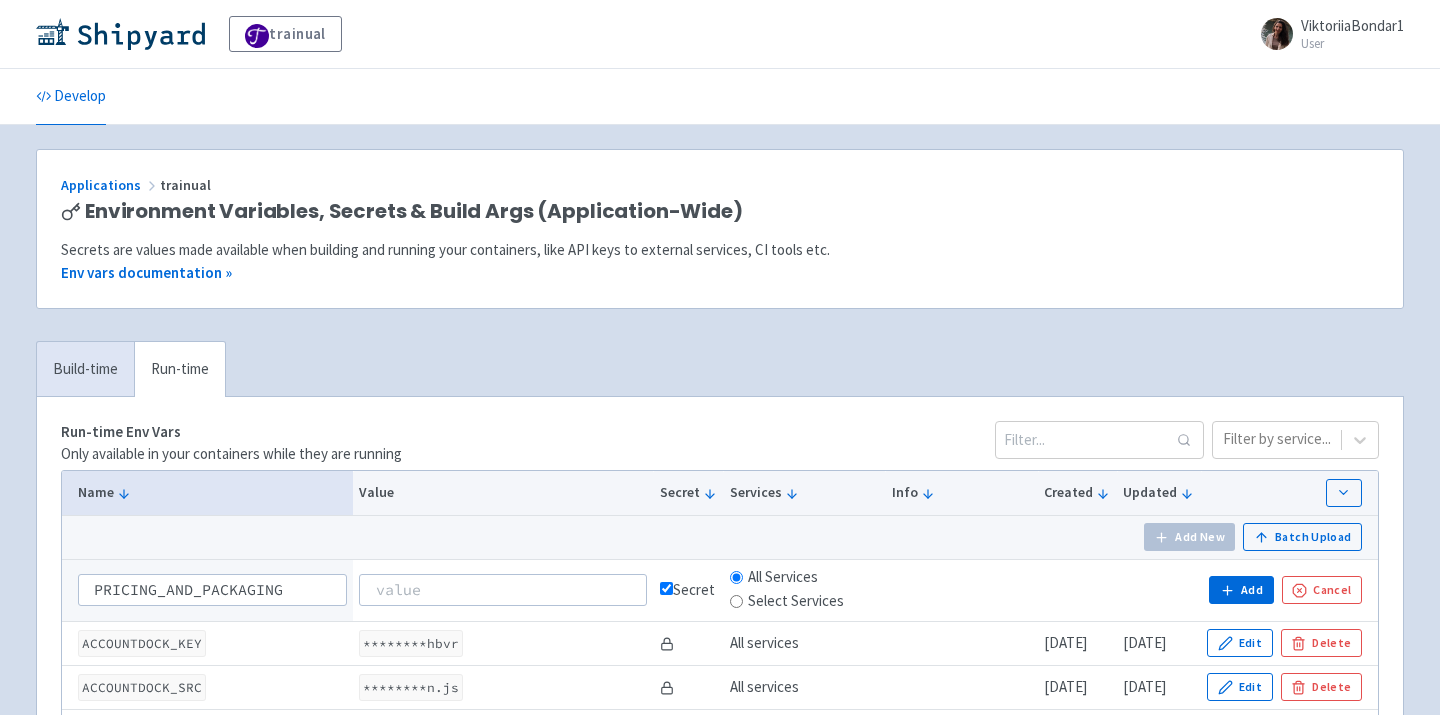 type on "PRICING_AND_PACKAGING" 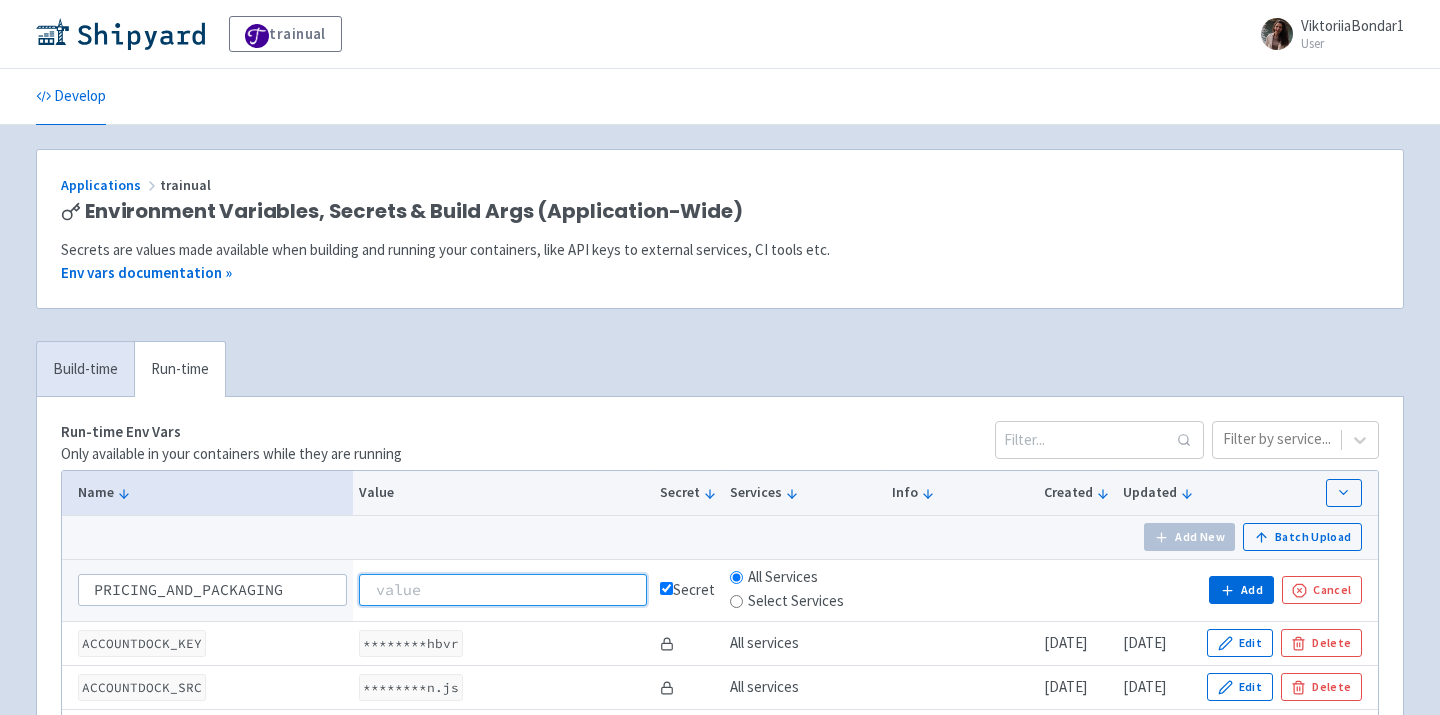 click at bounding box center [503, 590] 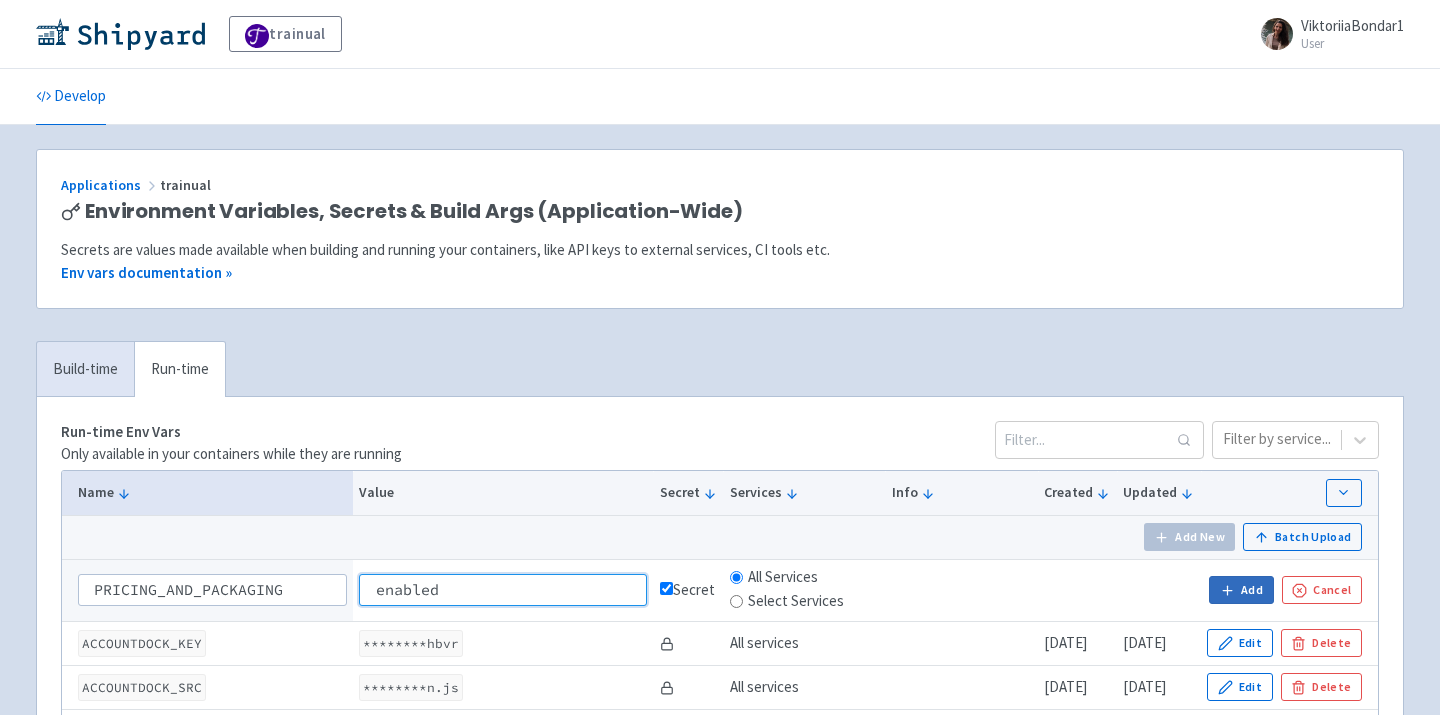 type on "enabled" 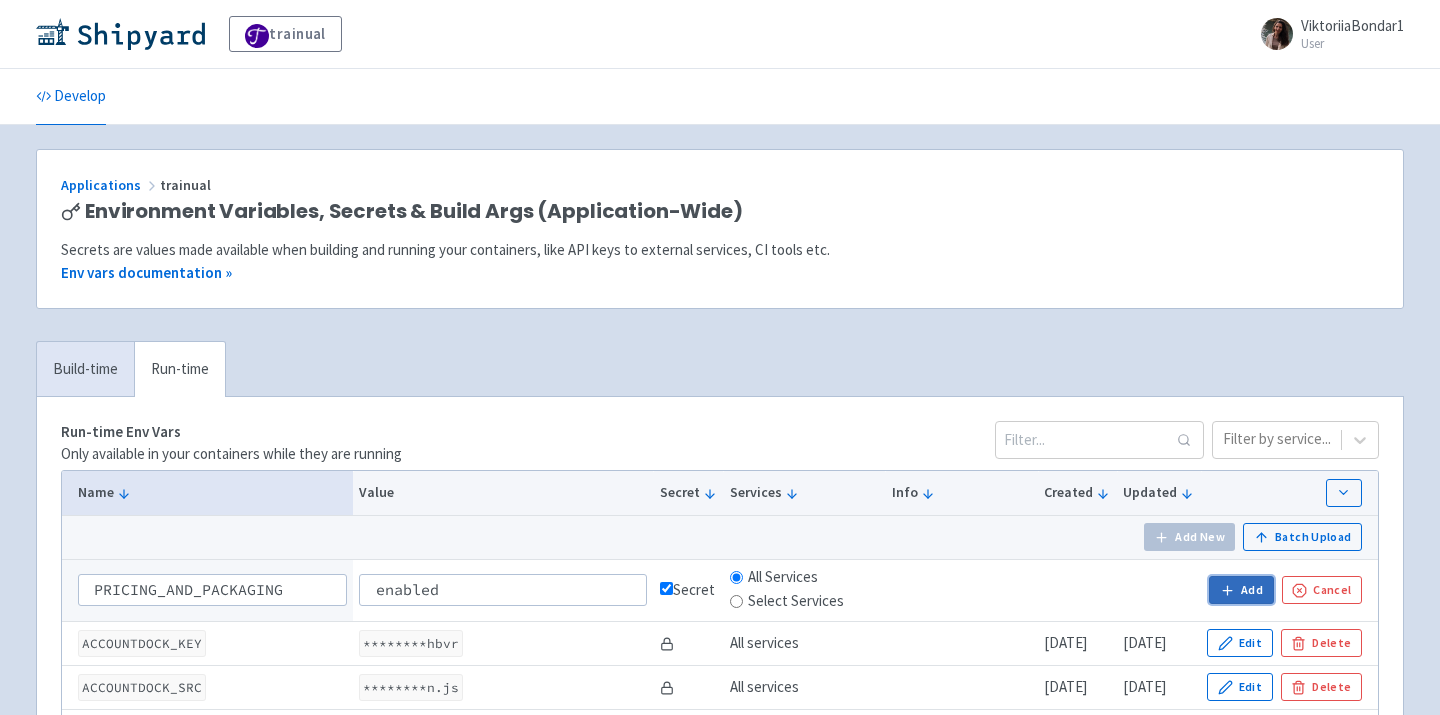 click on "Add" at bounding box center [1241, 590] 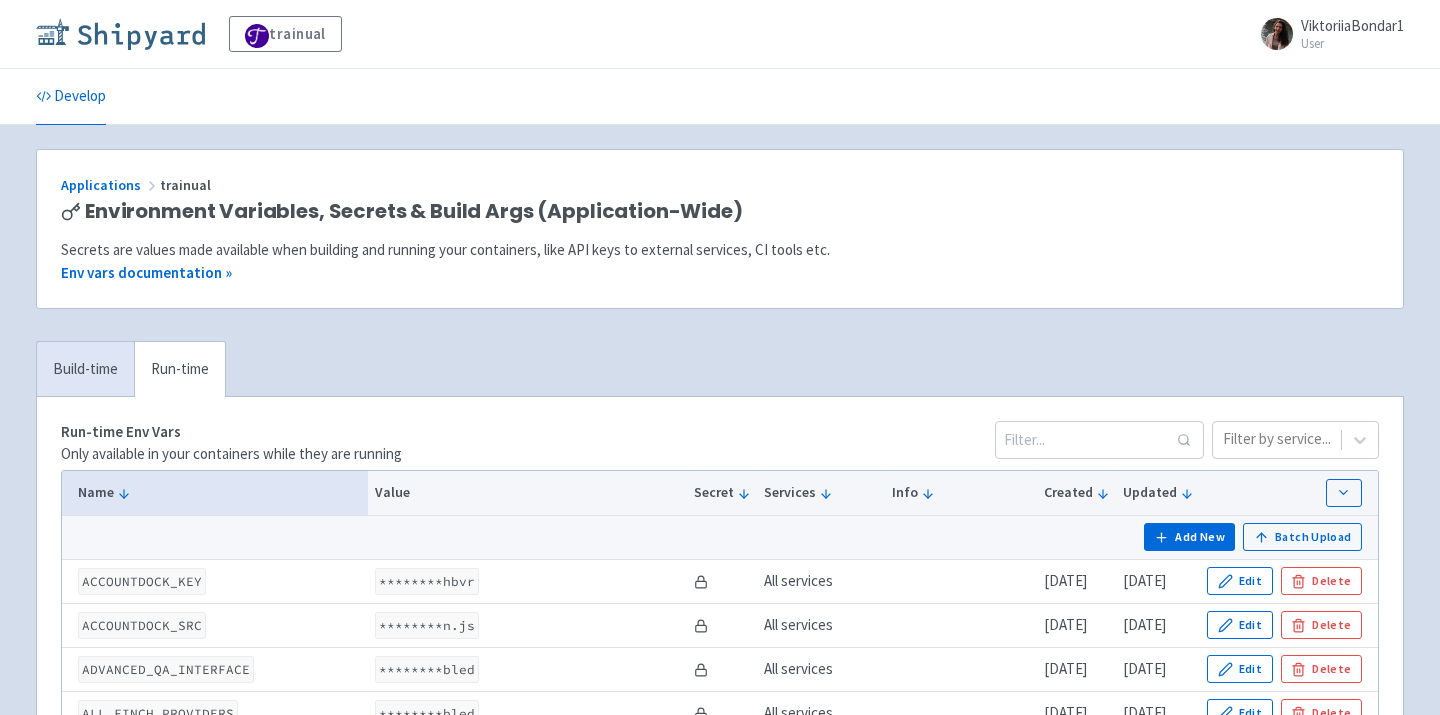click at bounding box center (120, 34) 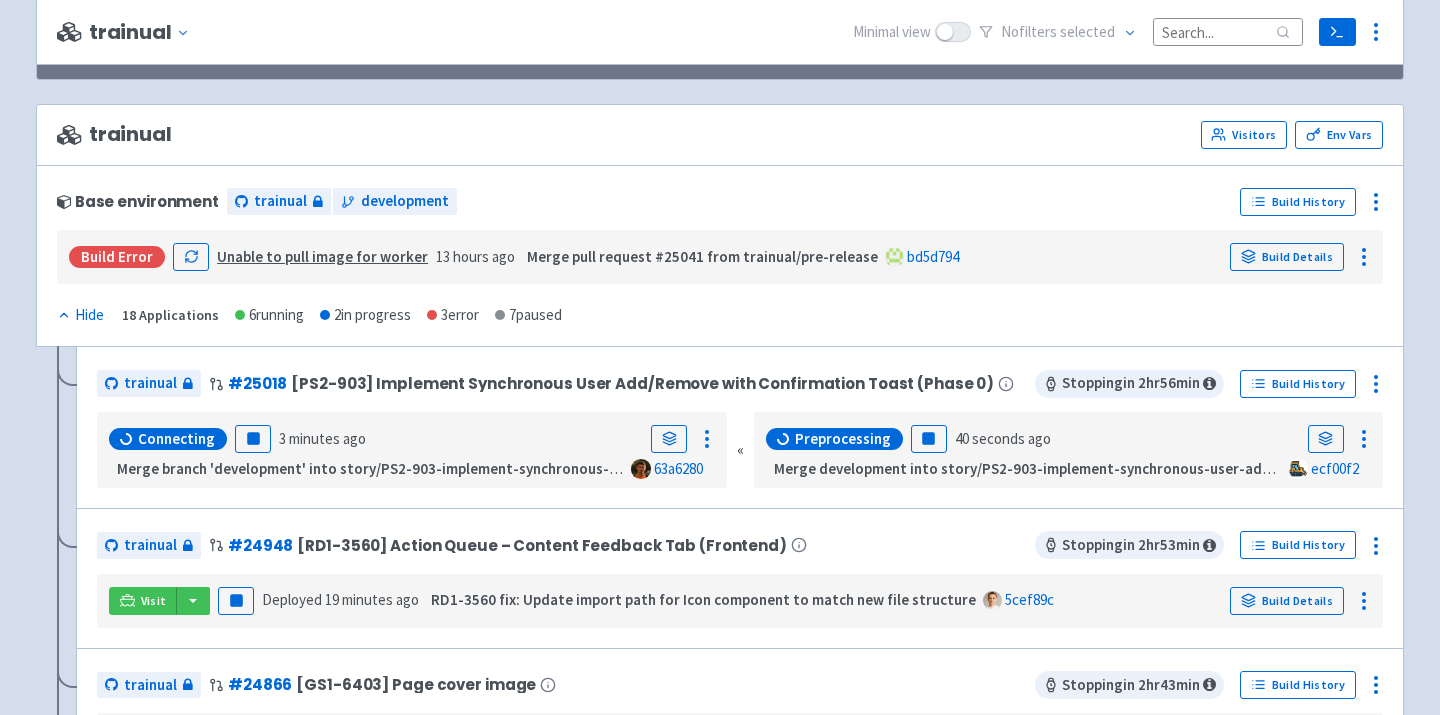 scroll, scrollTop: 124, scrollLeft: 0, axis: vertical 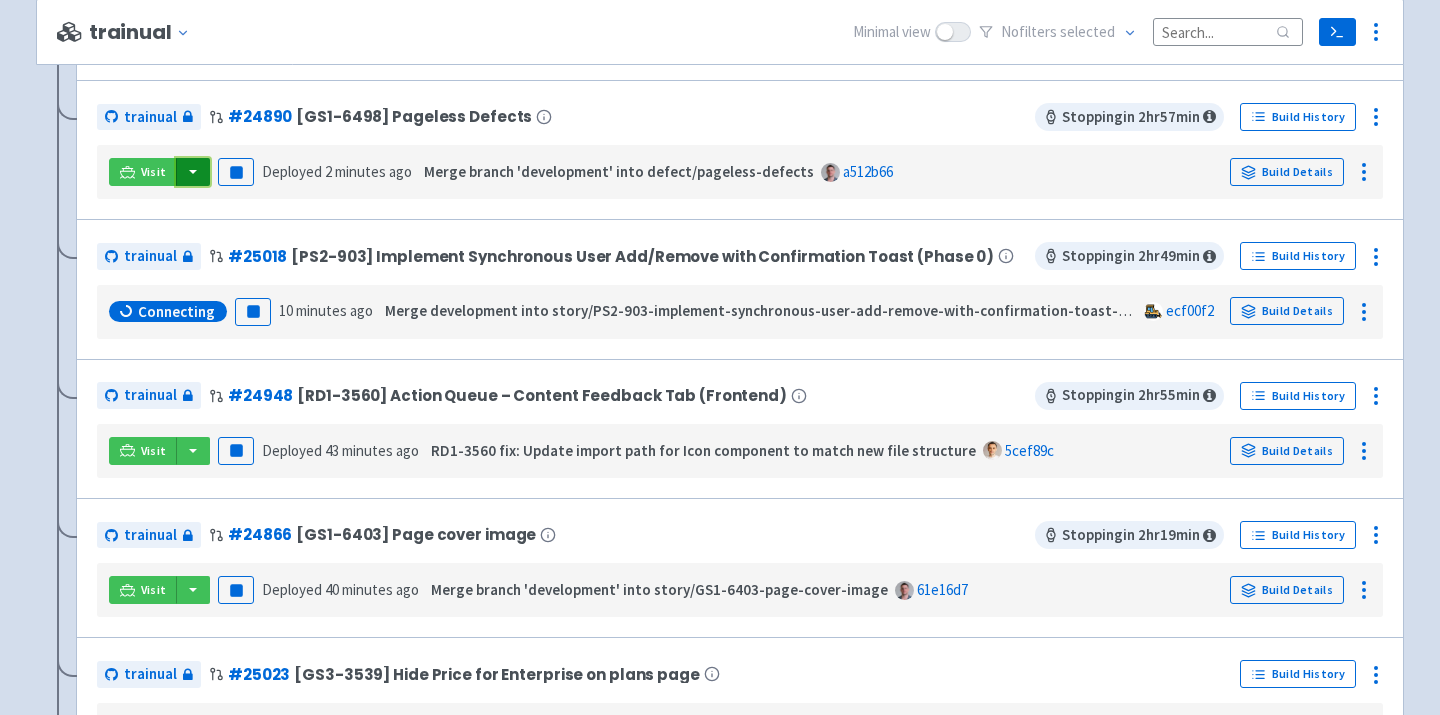 click at bounding box center [193, 172] 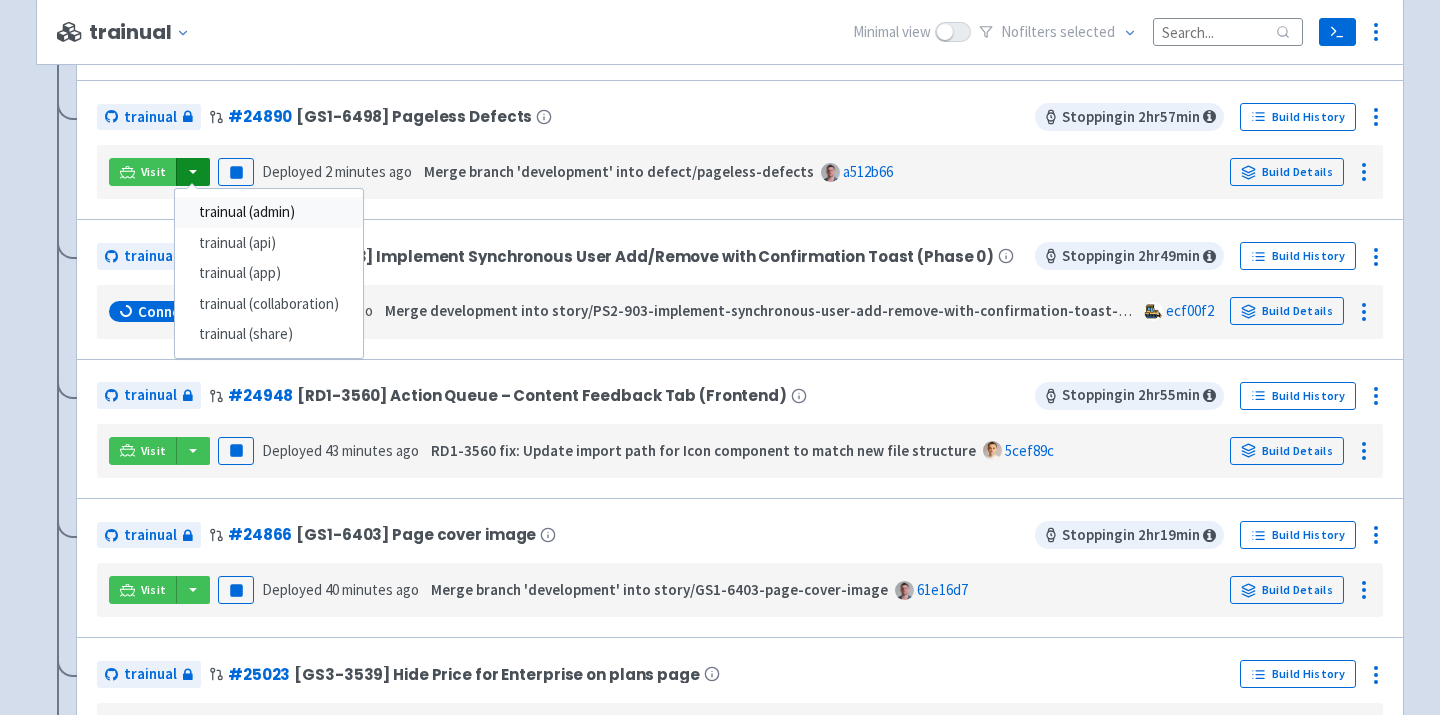 click on "trainual (admin)" at bounding box center (269, 212) 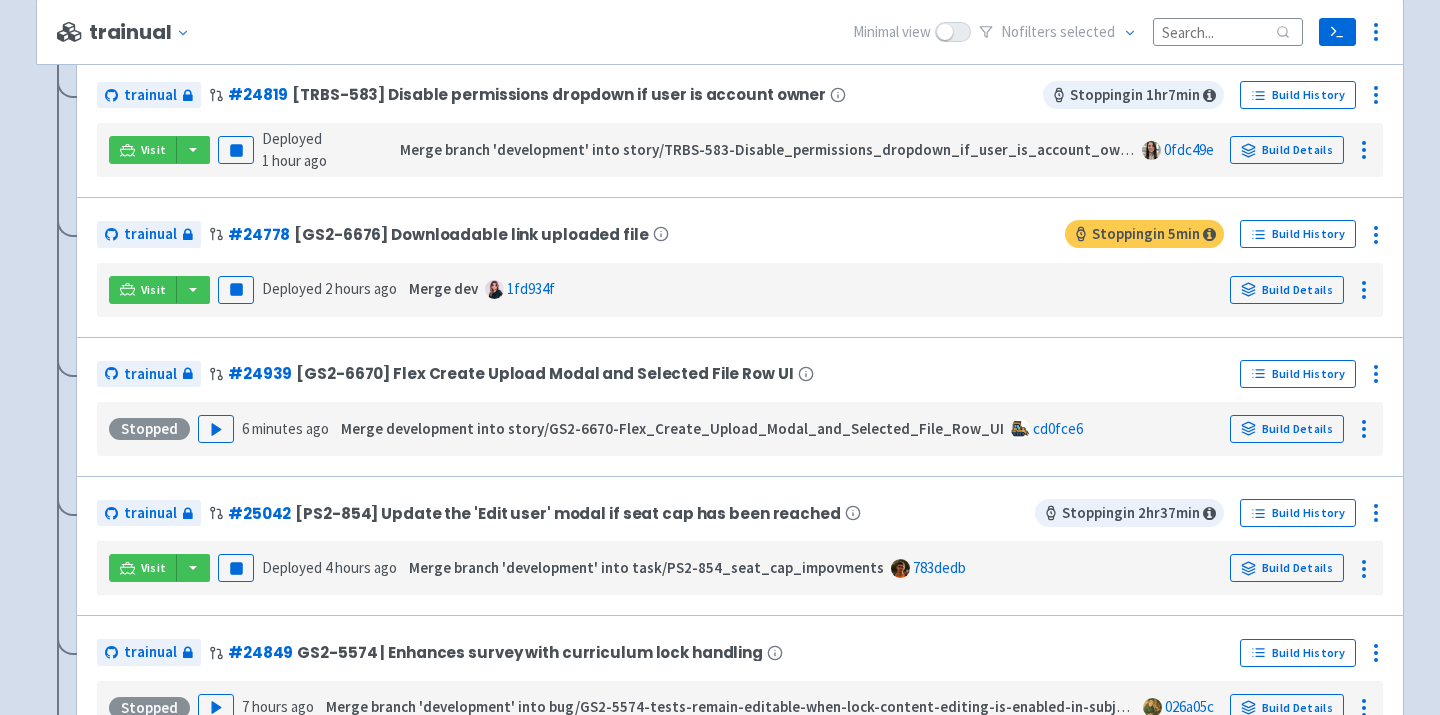 scroll, scrollTop: 1317, scrollLeft: 0, axis: vertical 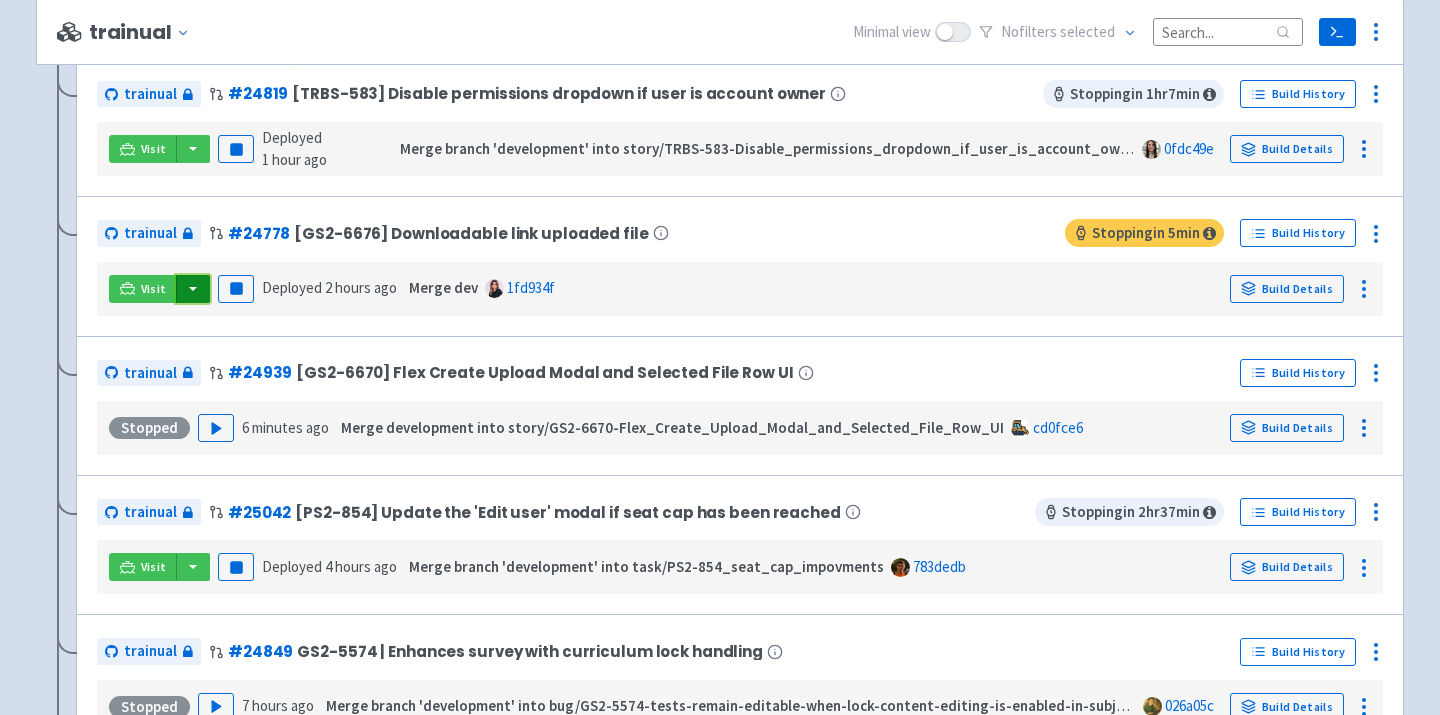 click at bounding box center [193, 289] 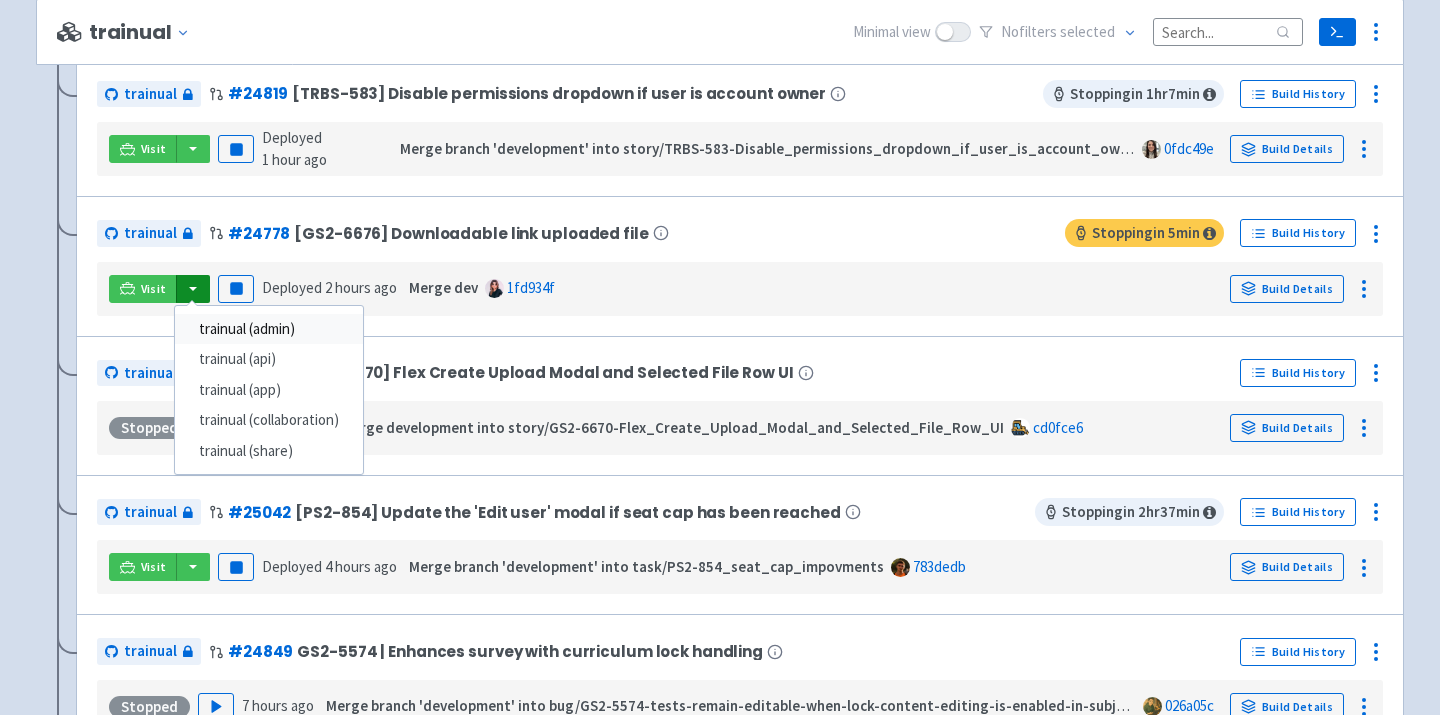 click on "trainual (admin)" at bounding box center [269, 329] 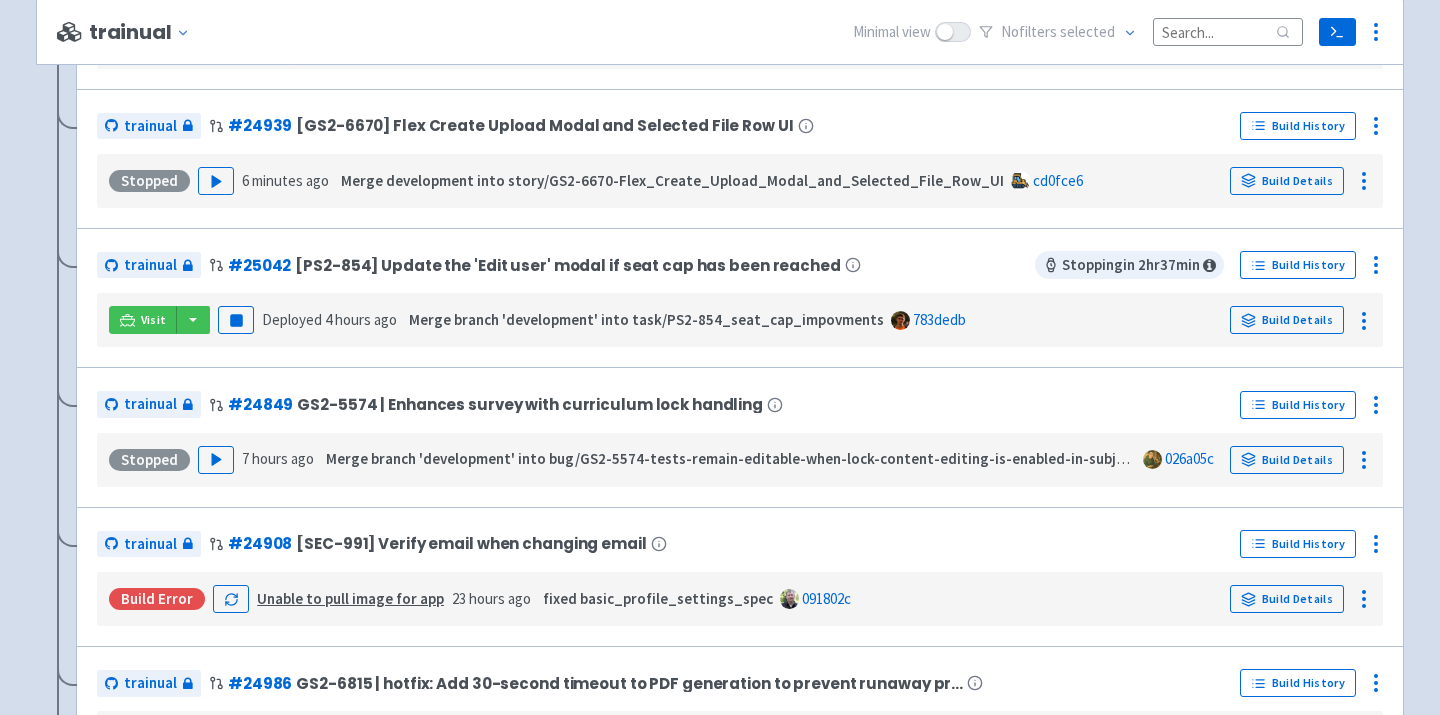scroll, scrollTop: 1567, scrollLeft: 0, axis: vertical 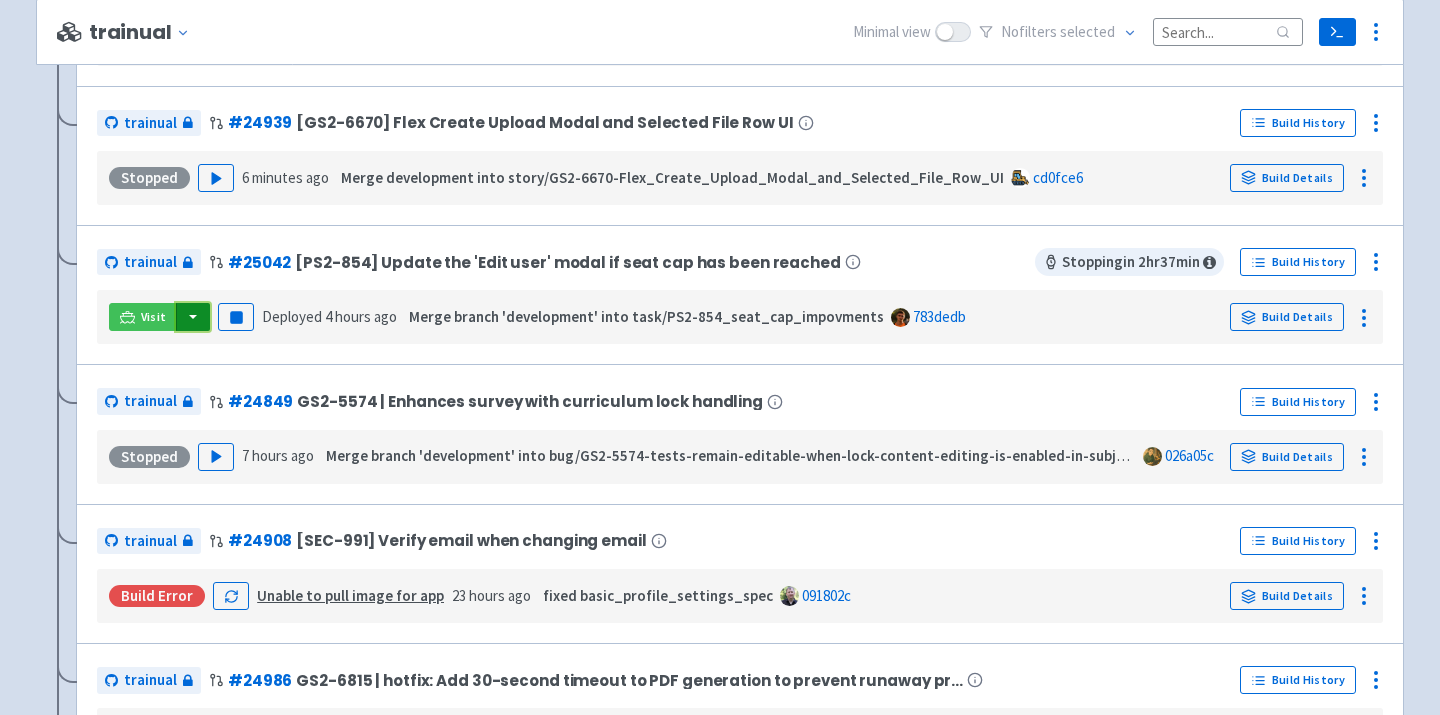 click at bounding box center [193, 317] 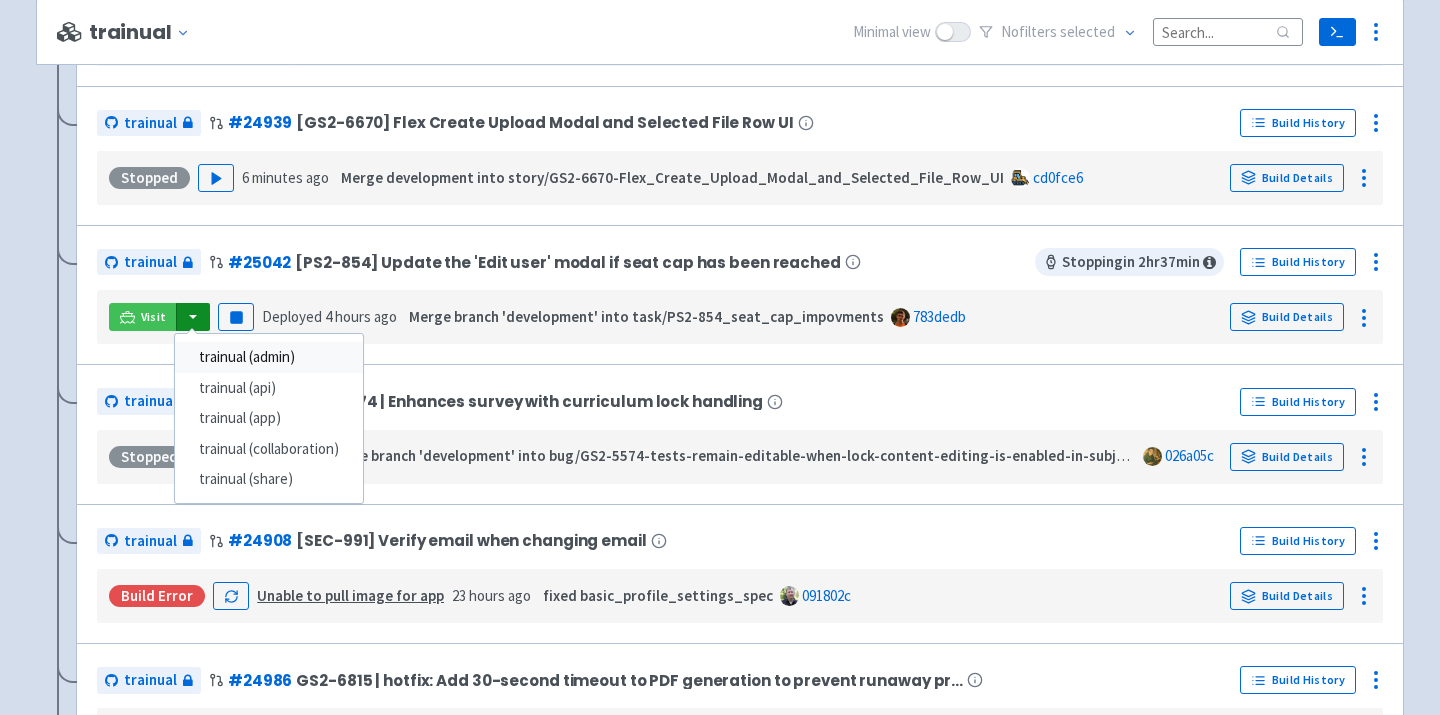 click on "trainual (admin)" at bounding box center (269, 357) 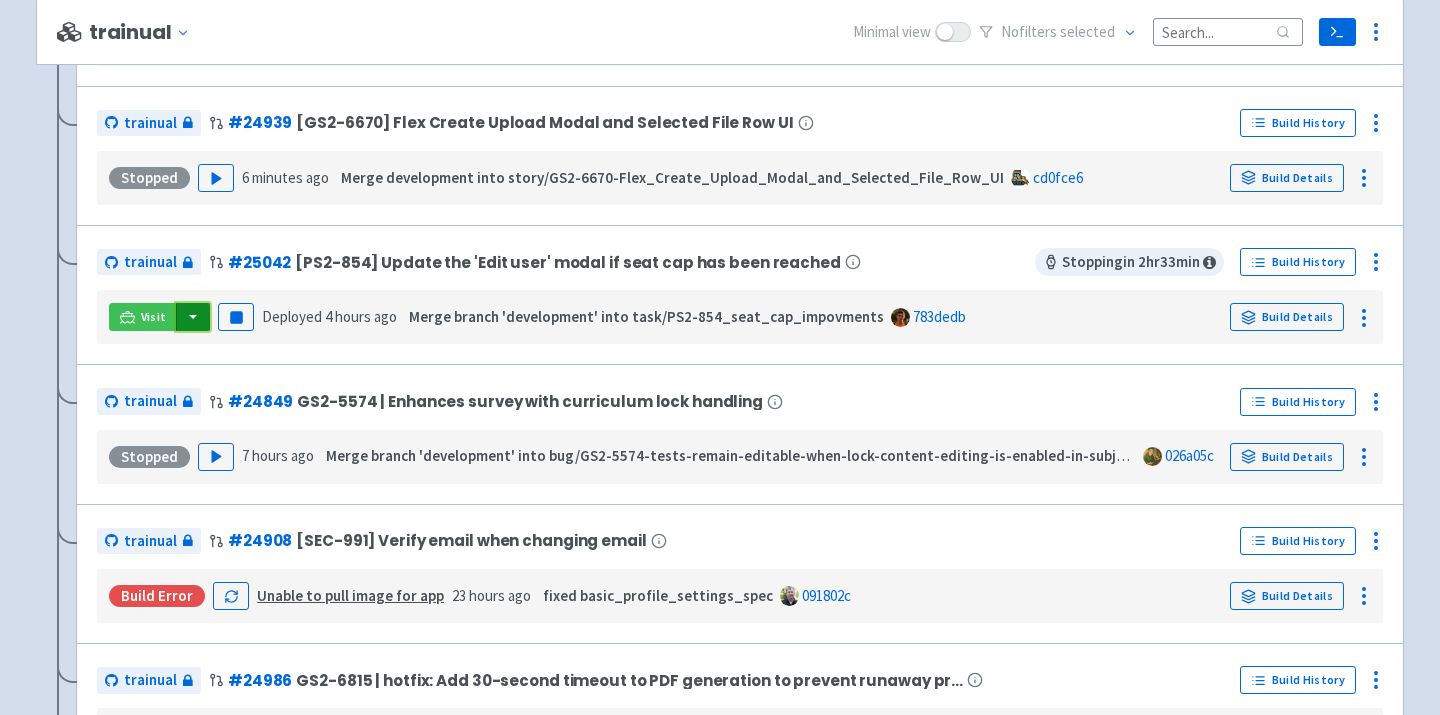 click at bounding box center (193, 317) 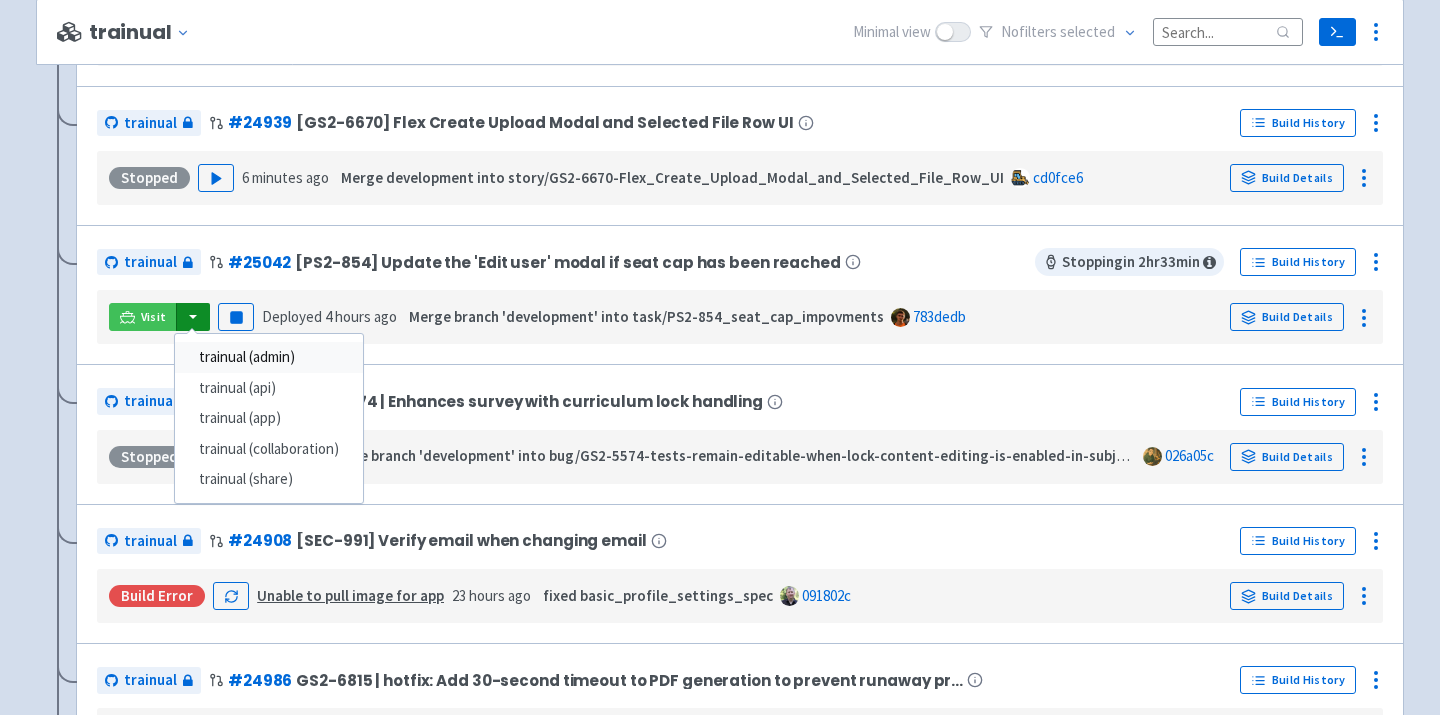 click on "trainual (admin)" at bounding box center (269, 357) 